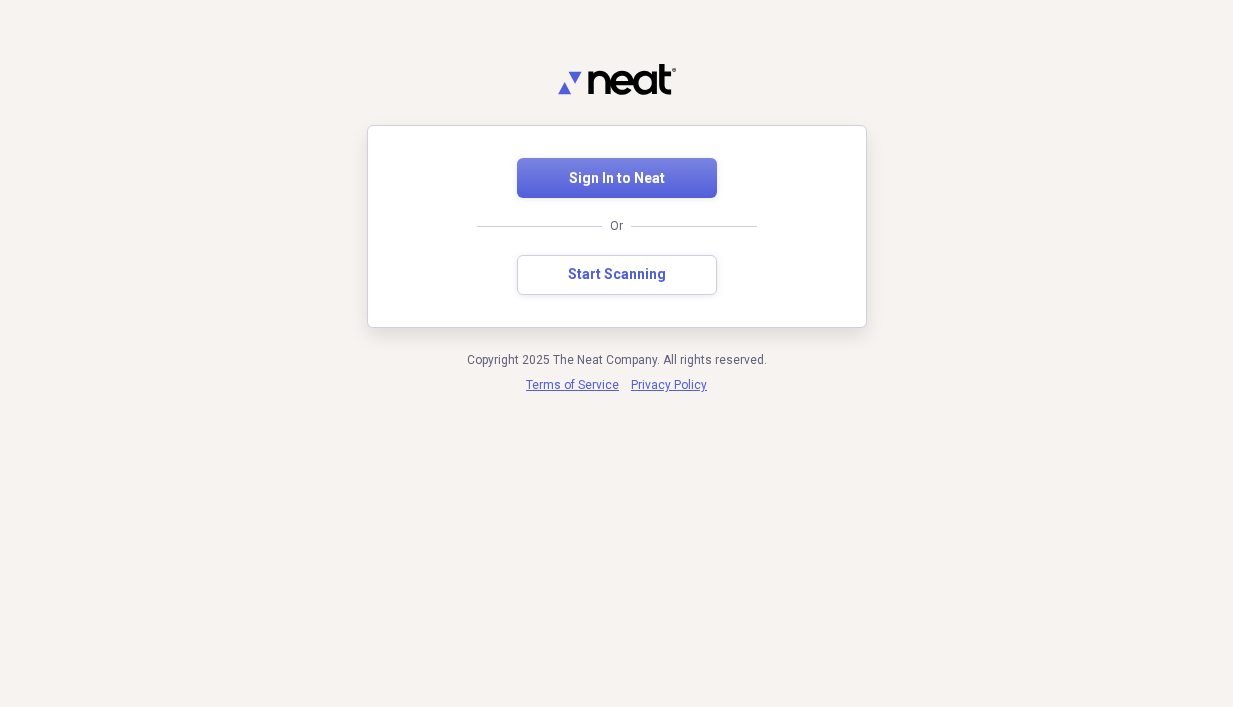 scroll, scrollTop: 0, scrollLeft: 0, axis: both 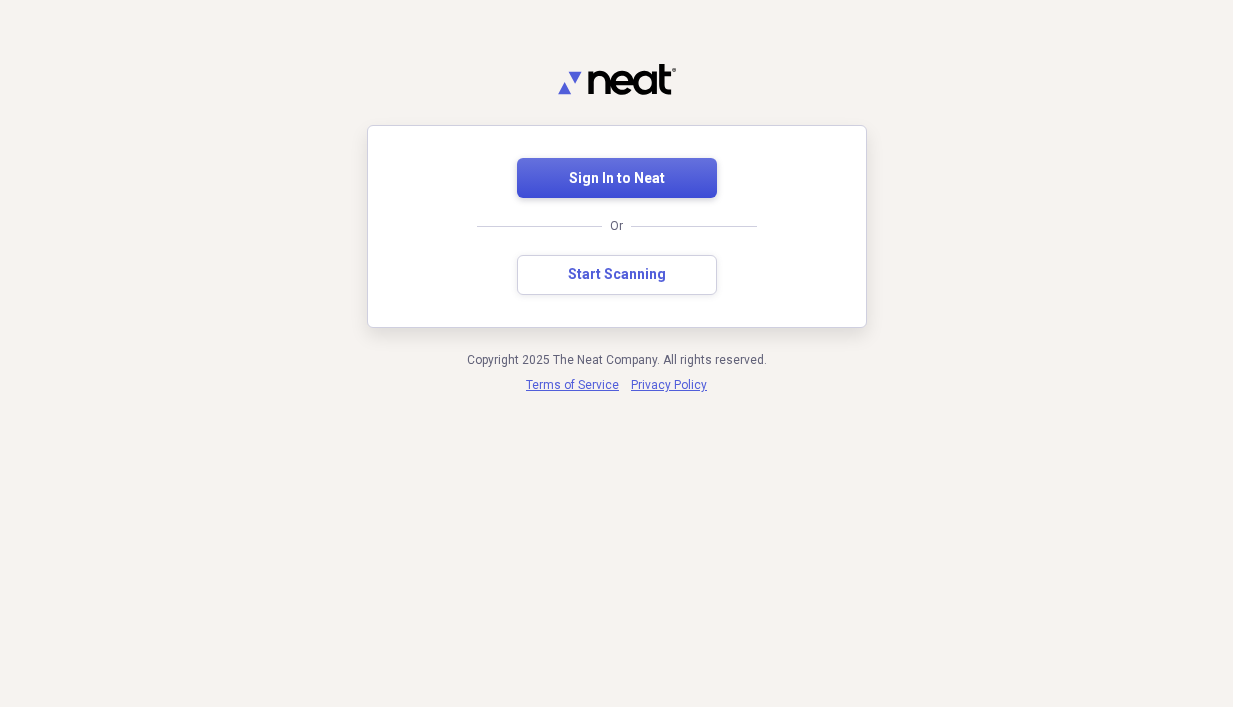 click on "Sign In to Neat" at bounding box center (617, 179) 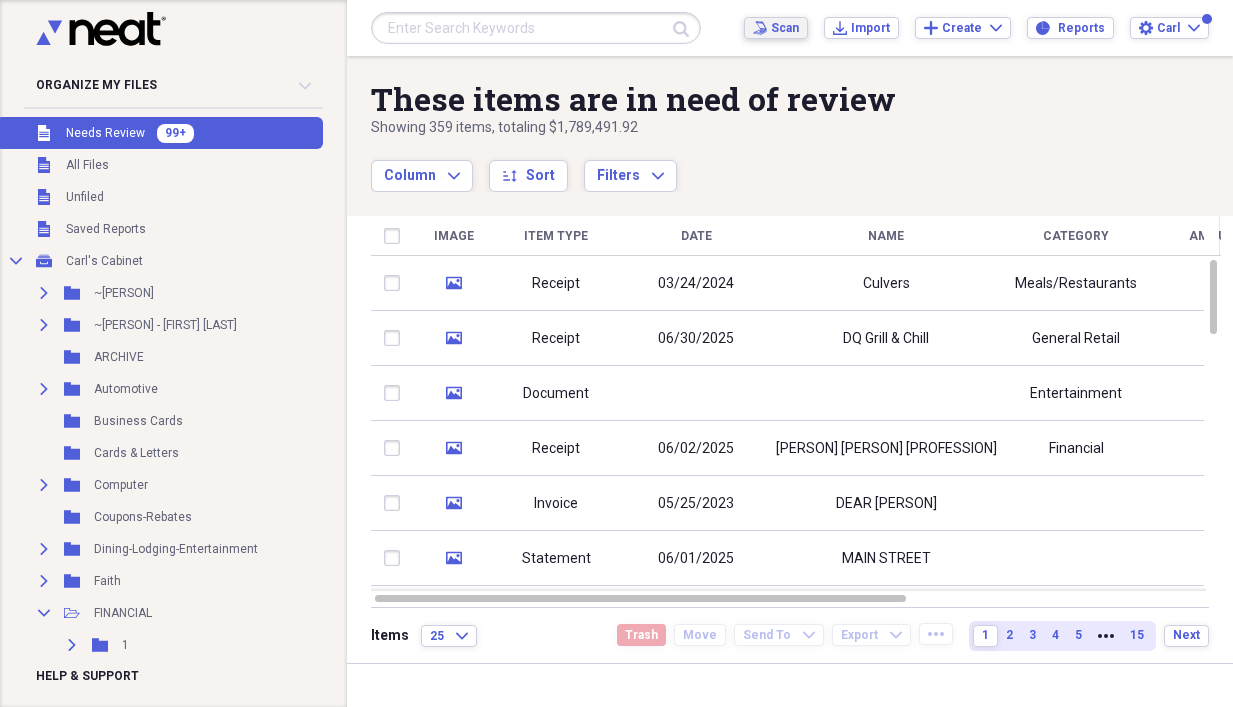 click on "Scan" at bounding box center [785, 28] 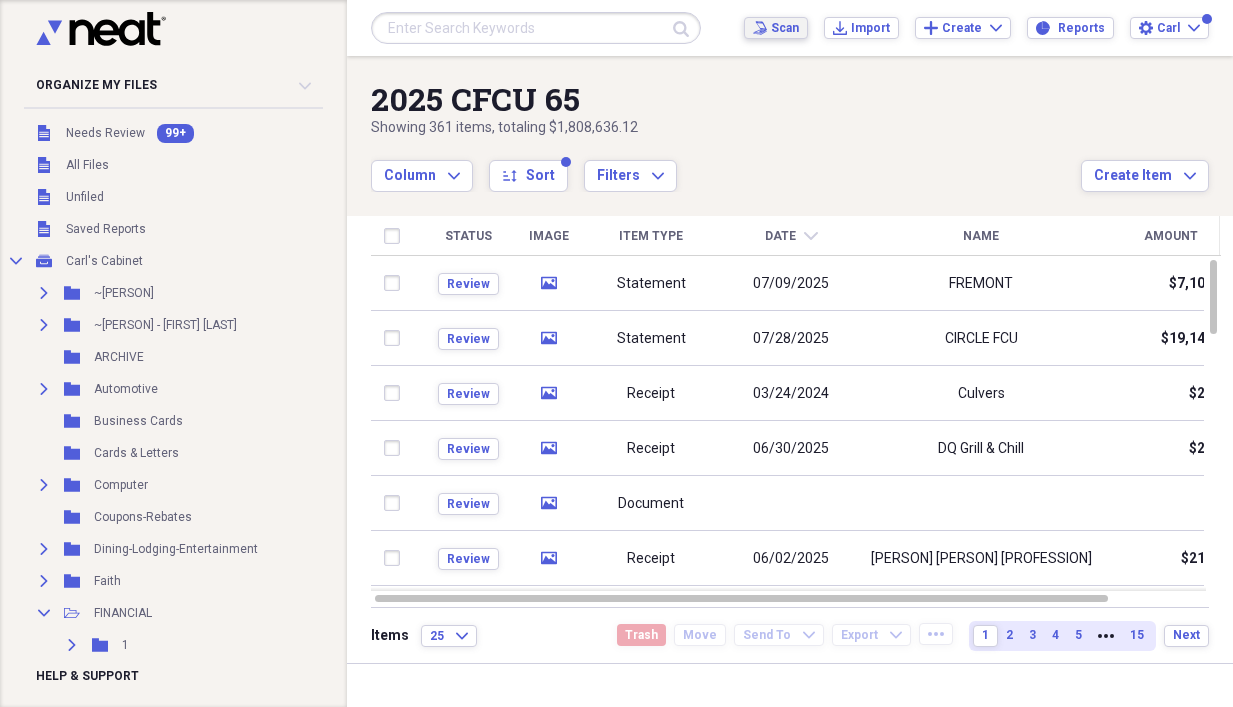 click on "Scan" at bounding box center (785, 28) 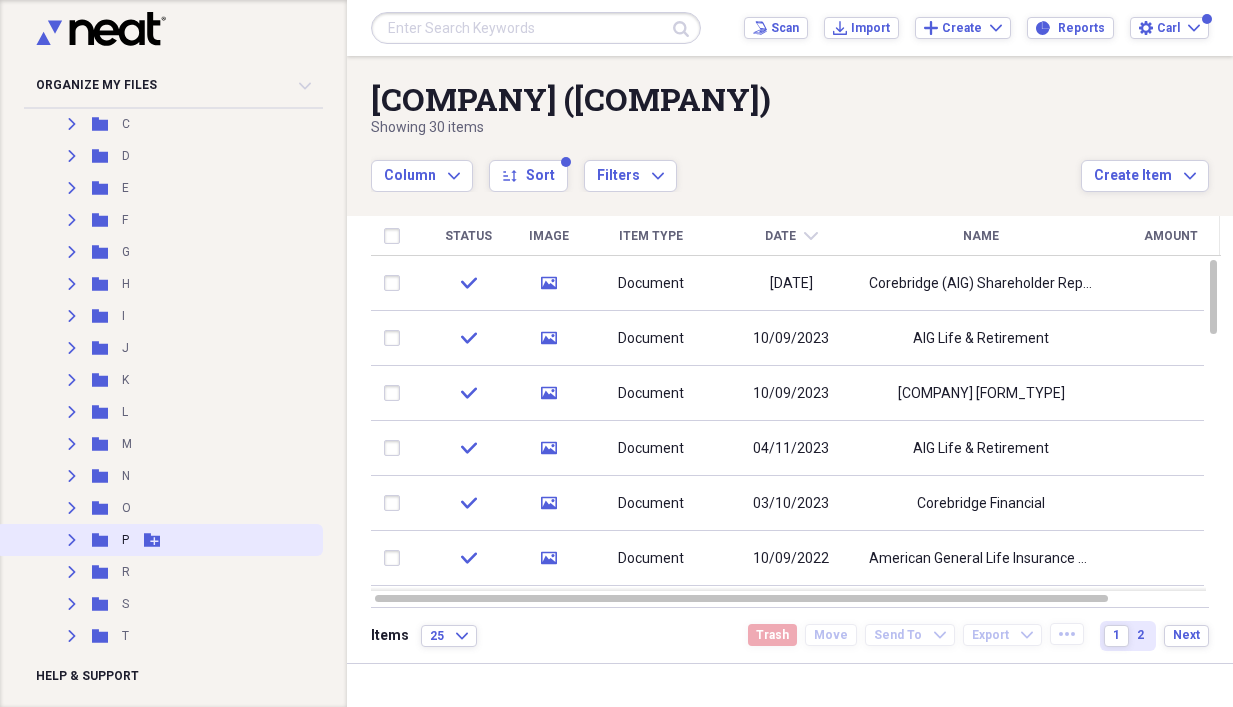 scroll, scrollTop: 666, scrollLeft: 0, axis: vertical 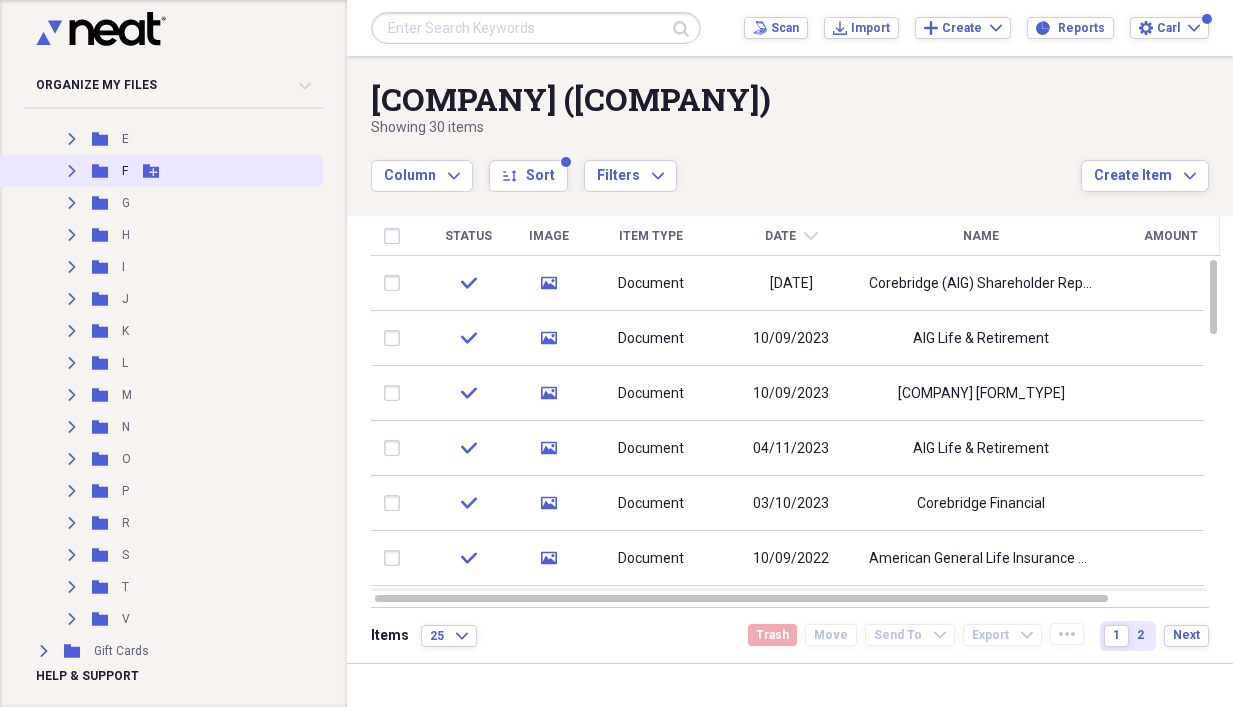 click 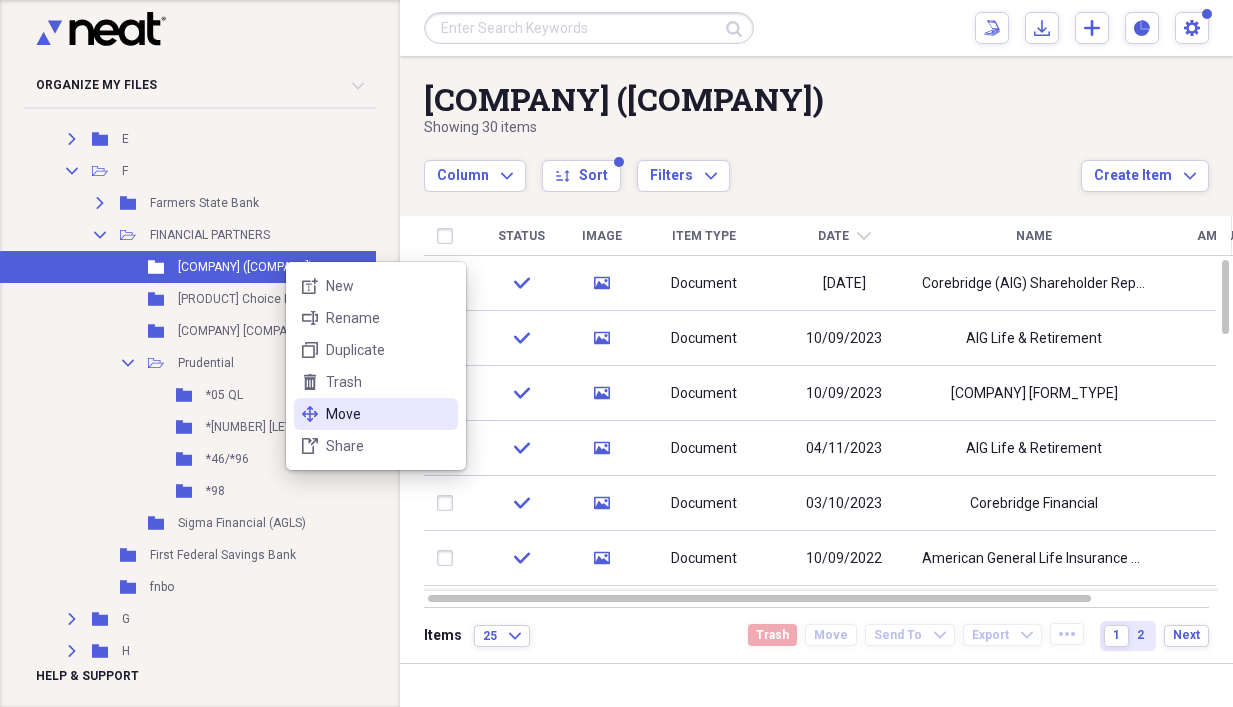 click on "Move" at bounding box center (388, 414) 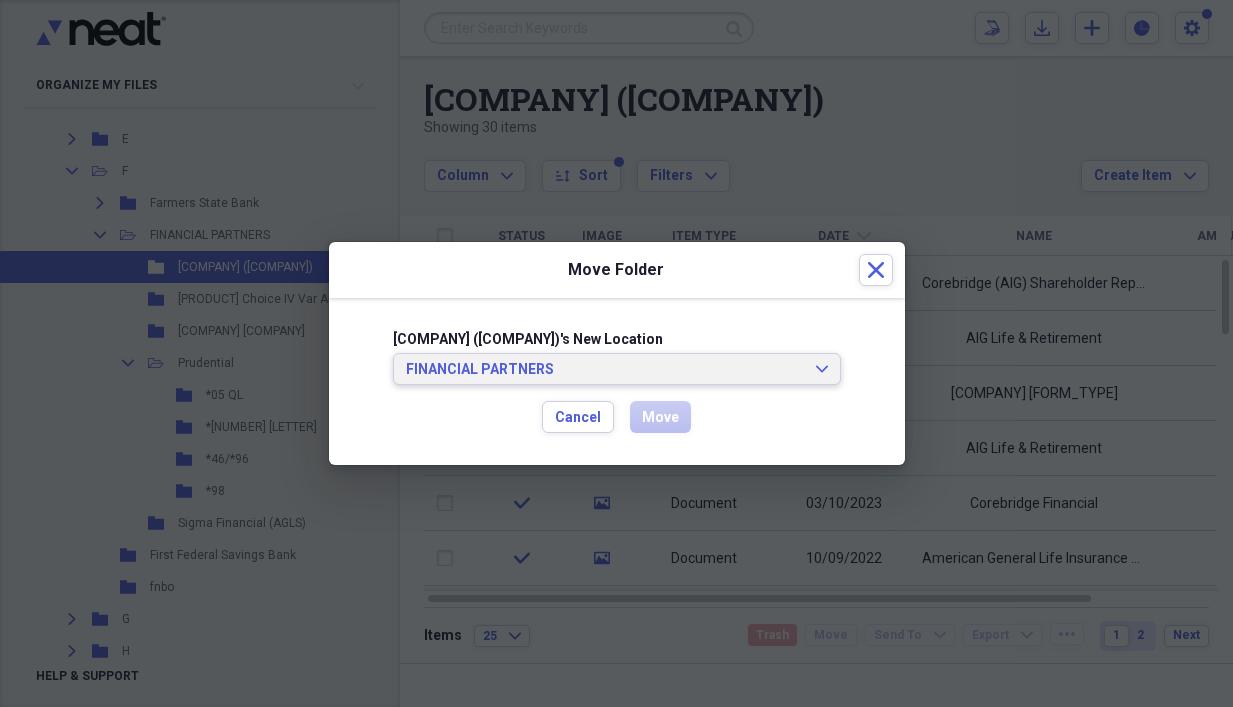 click on "Expand" 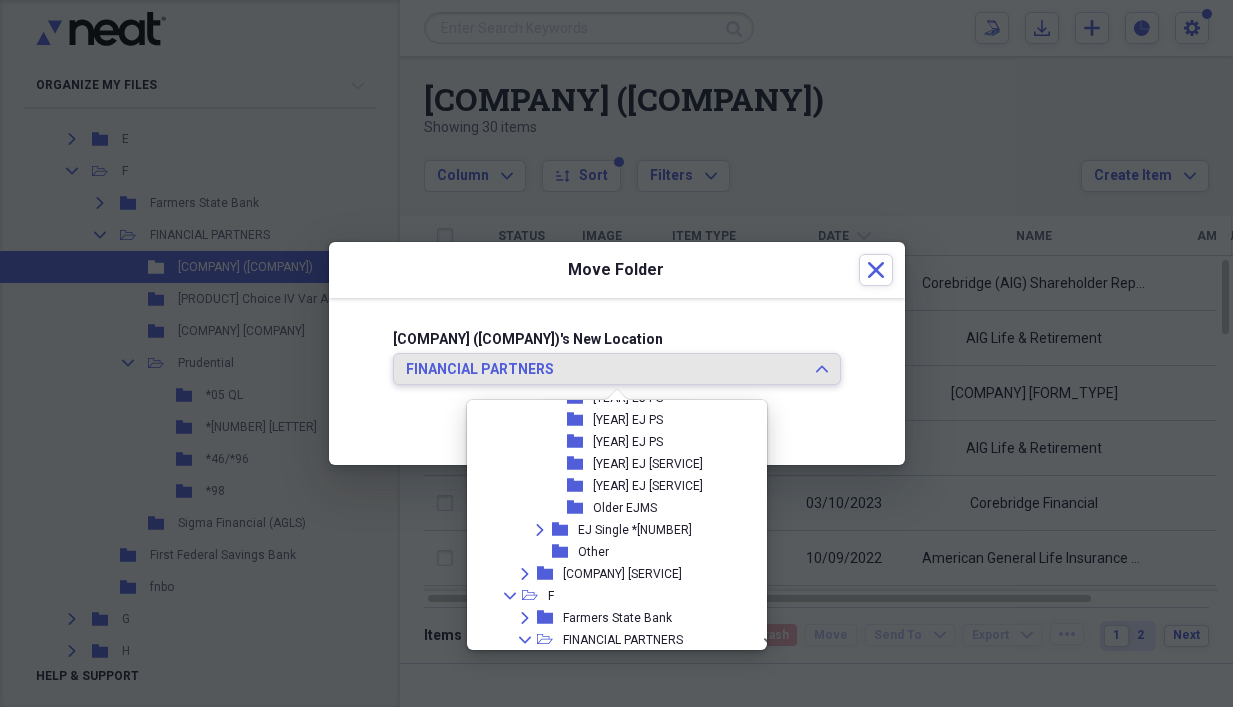 scroll, scrollTop: 4992, scrollLeft: 0, axis: vertical 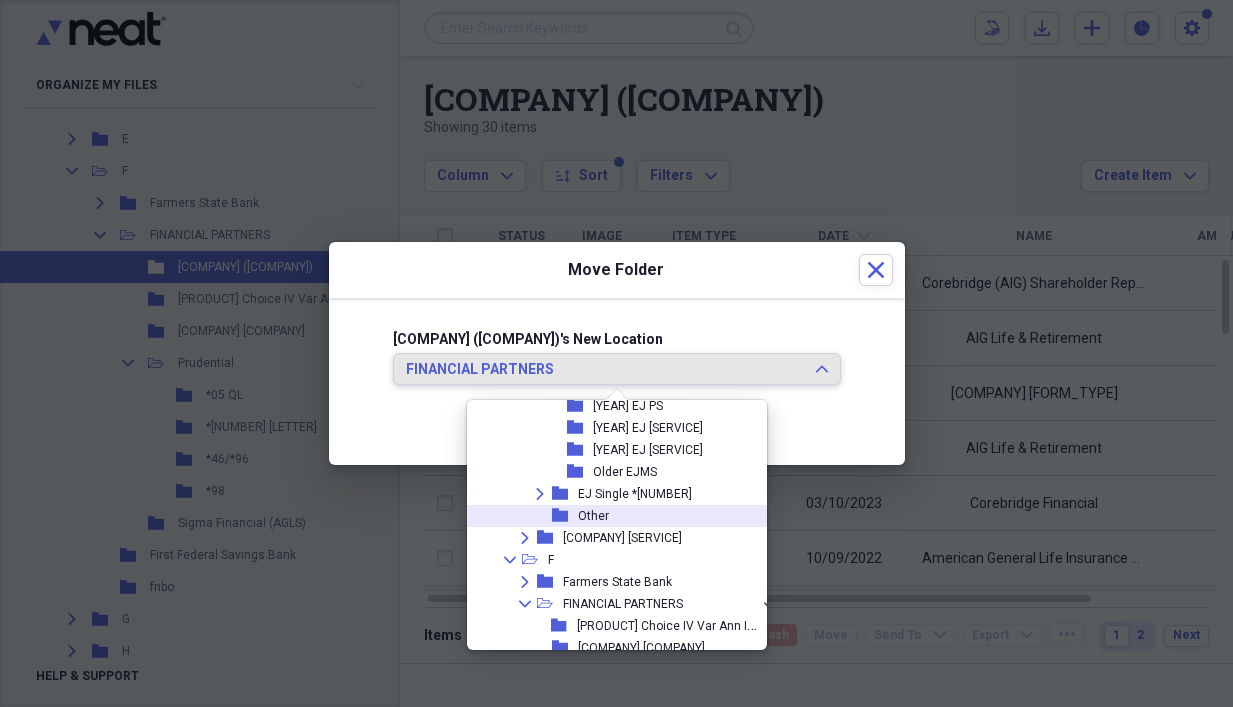 click on "Other" at bounding box center (593, 516) 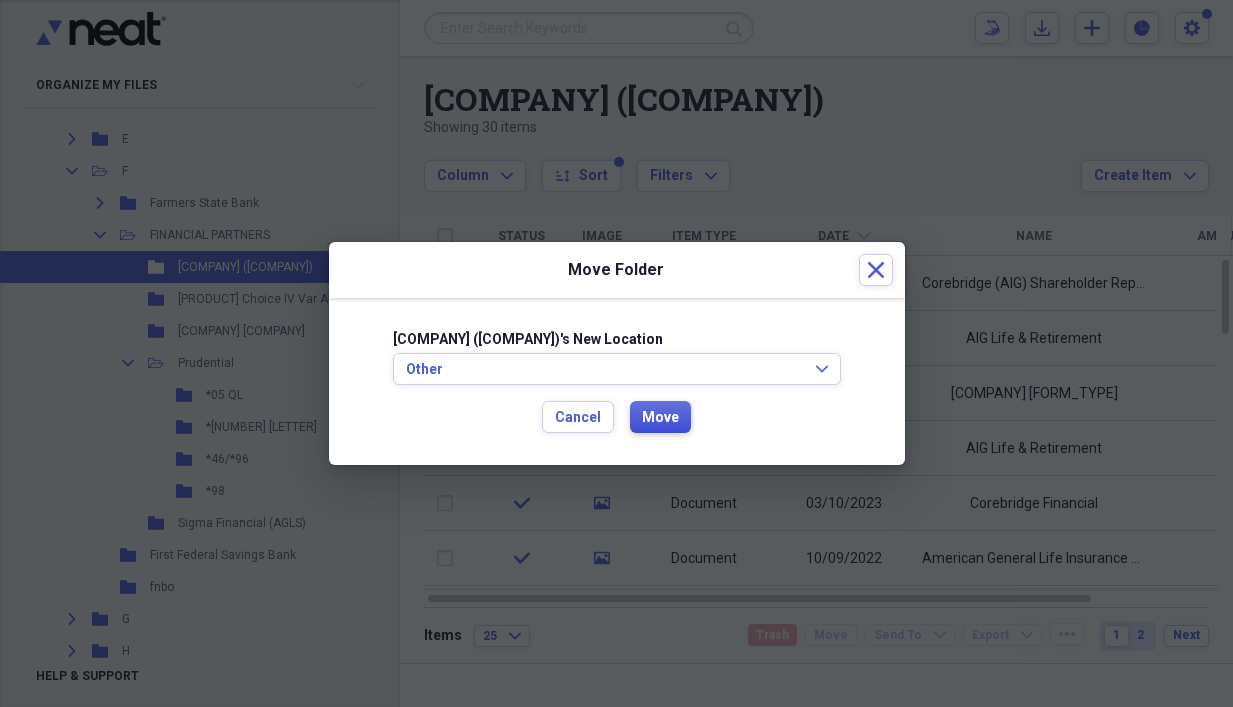 click on "Move" at bounding box center (660, 418) 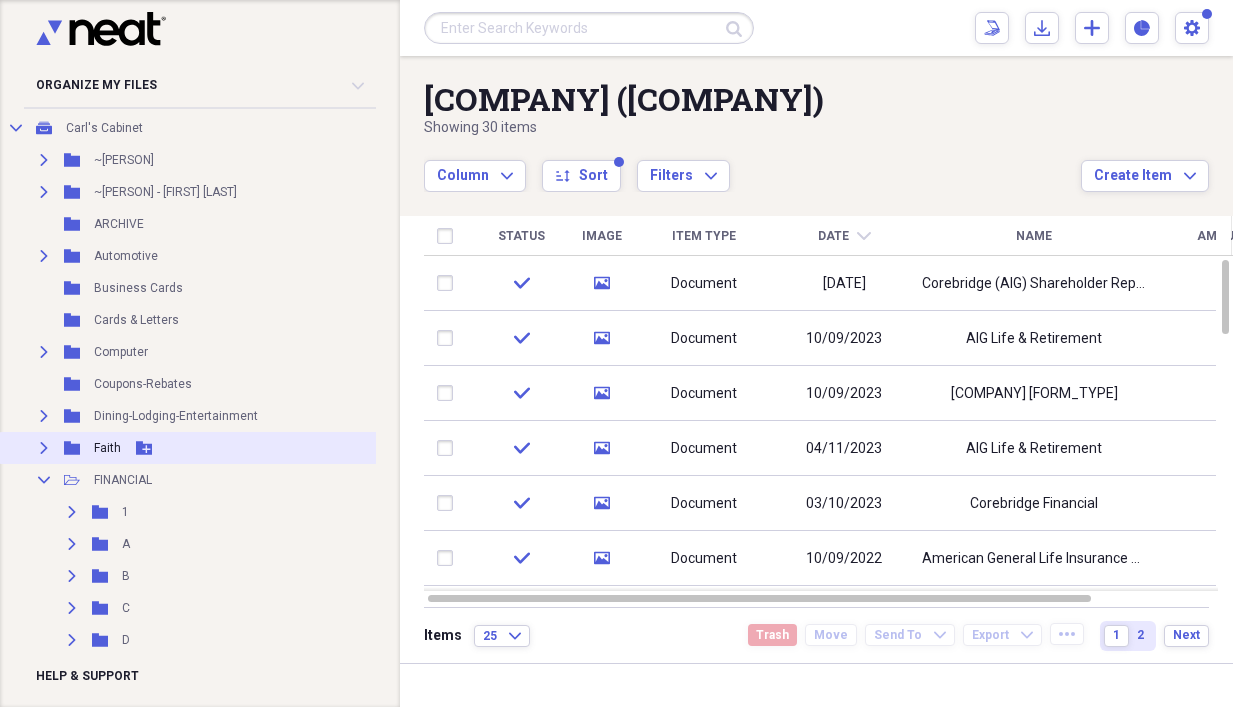 scroll, scrollTop: 266, scrollLeft: 0, axis: vertical 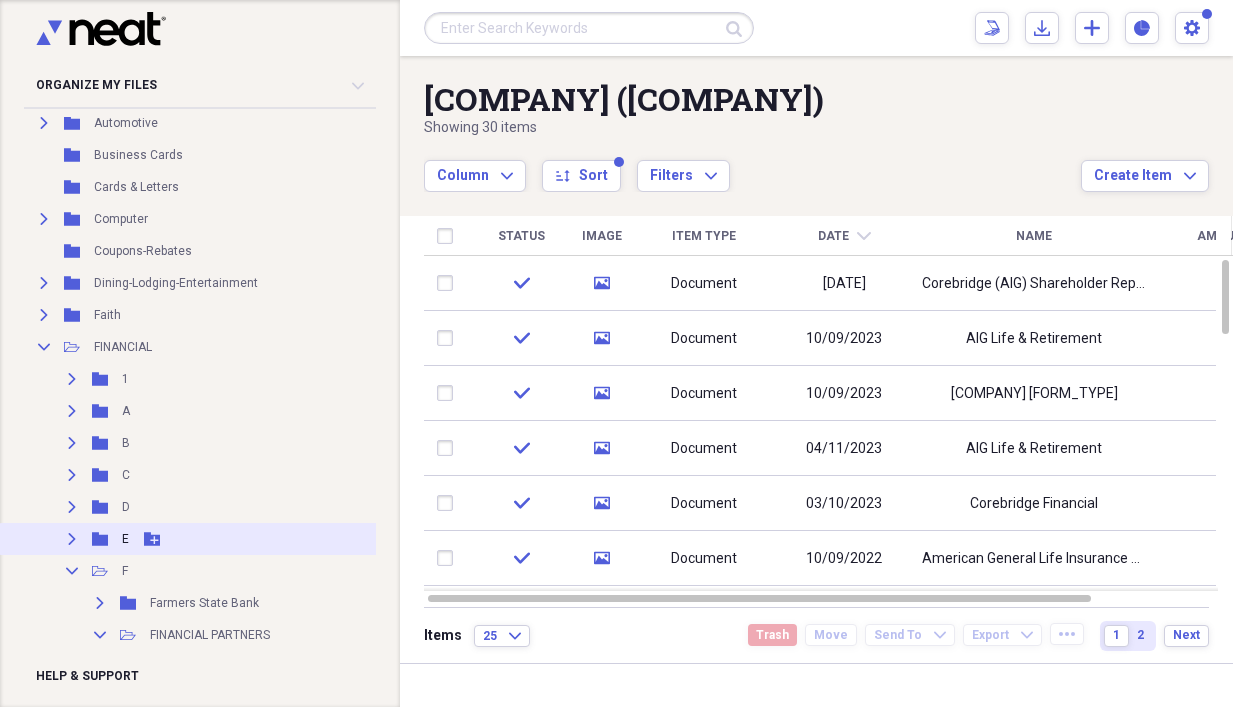 click 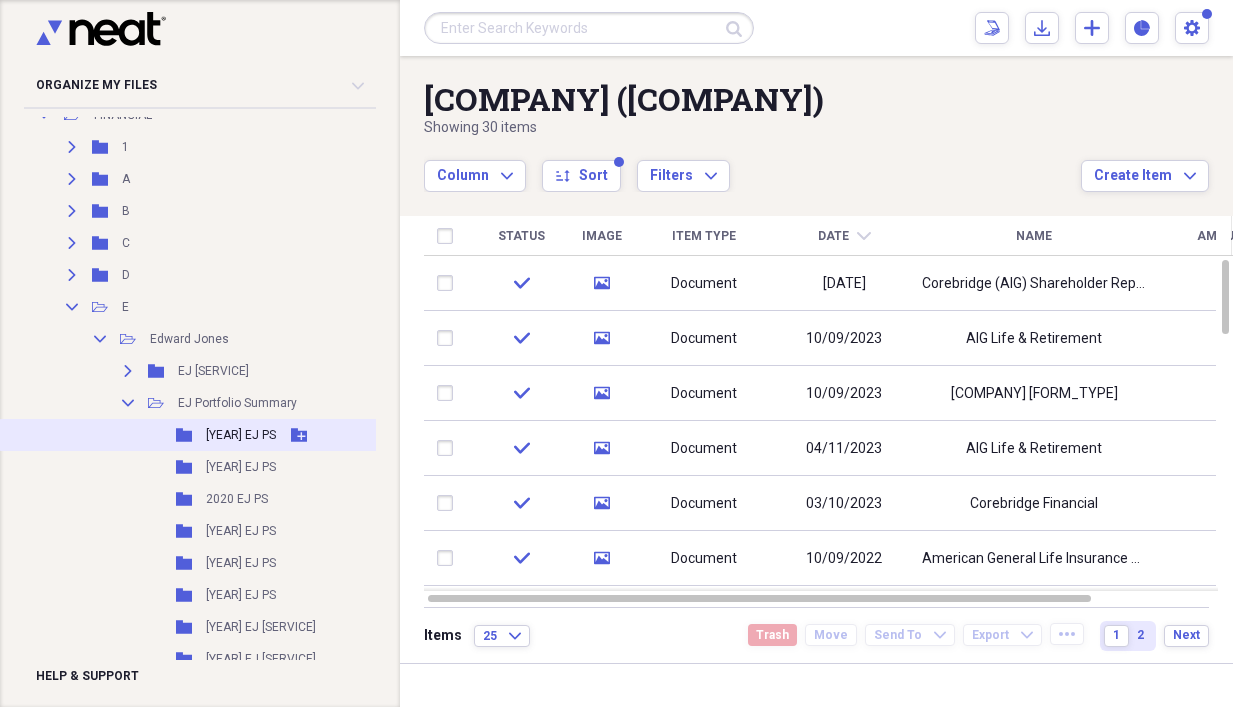 scroll, scrollTop: 533, scrollLeft: 0, axis: vertical 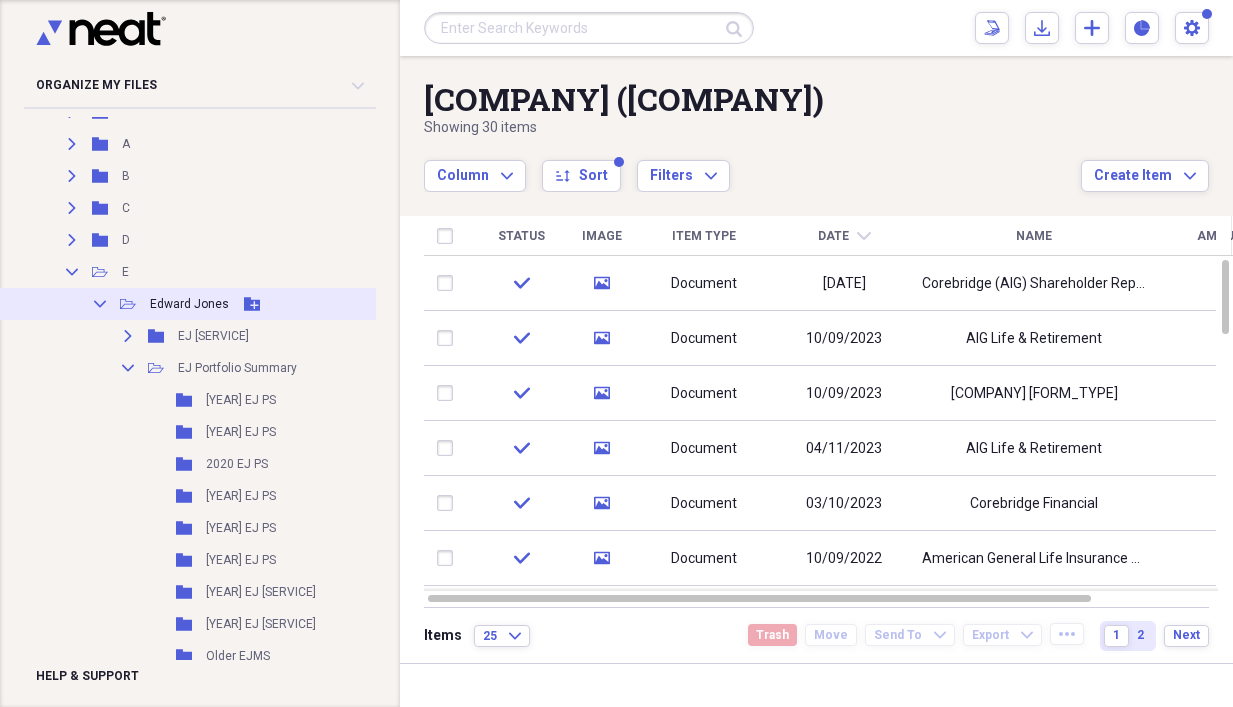 click 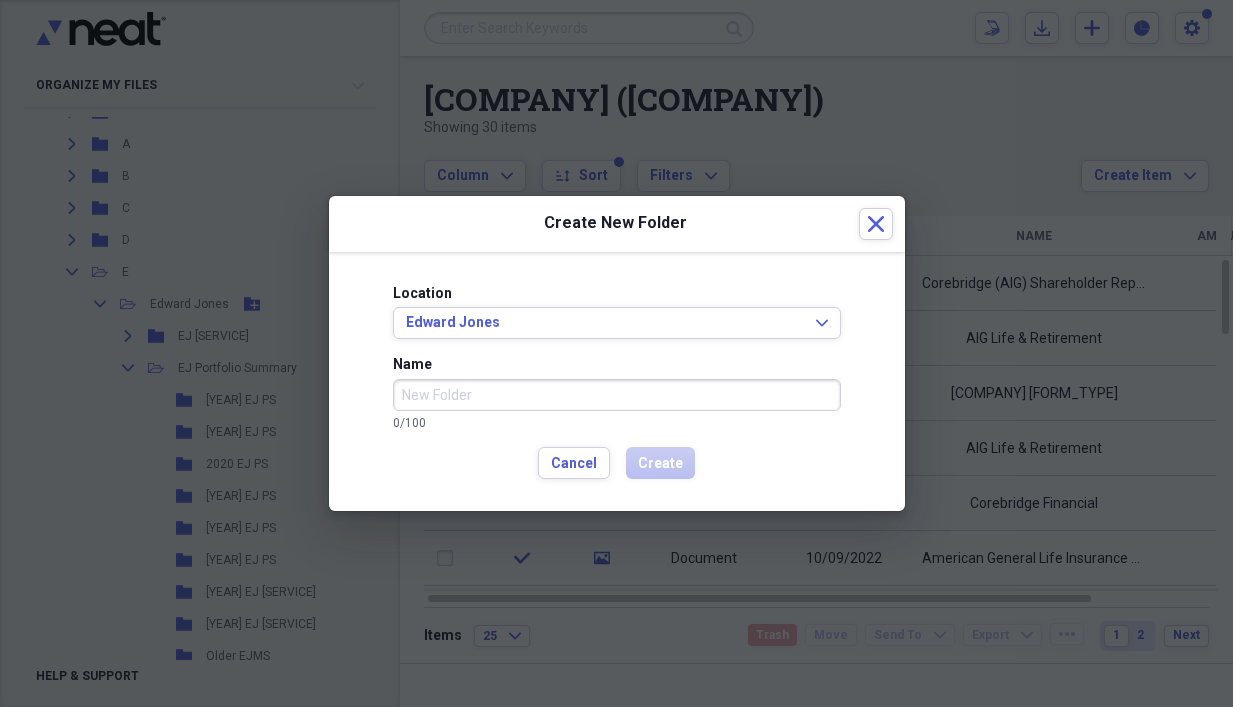 click on "Name" at bounding box center (617, 395) 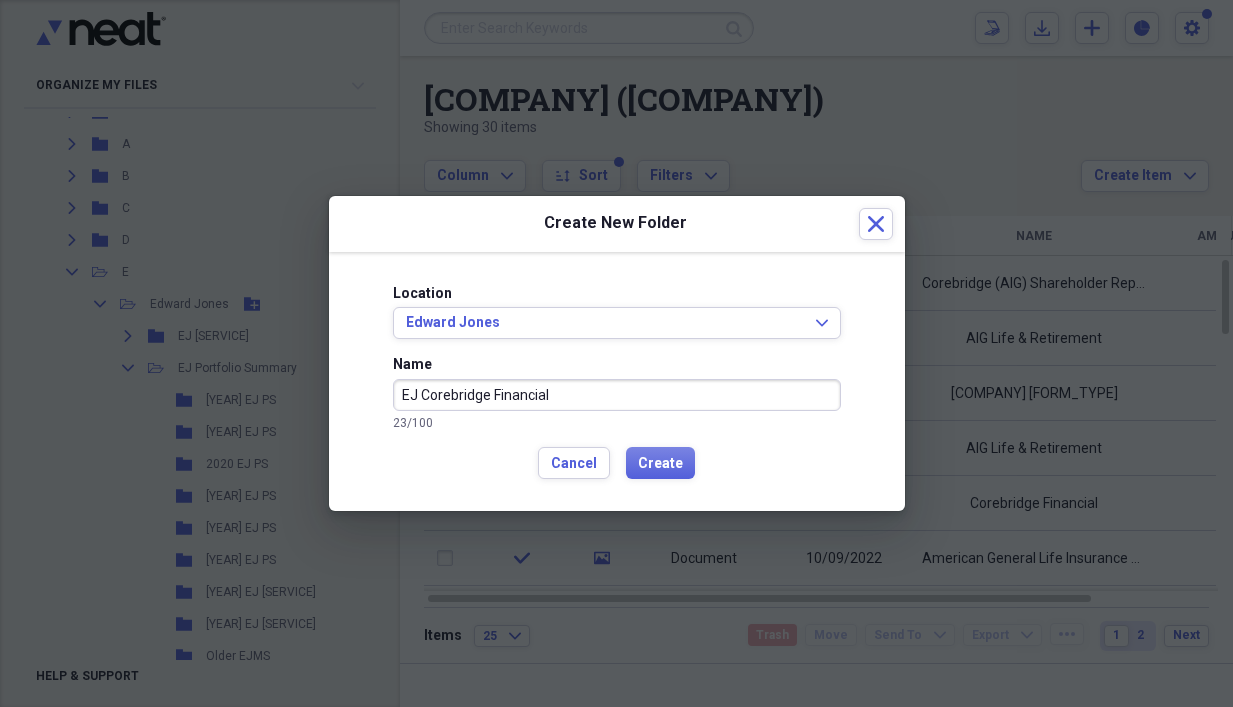 click on "EJ Corebridge Financial" at bounding box center [617, 395] 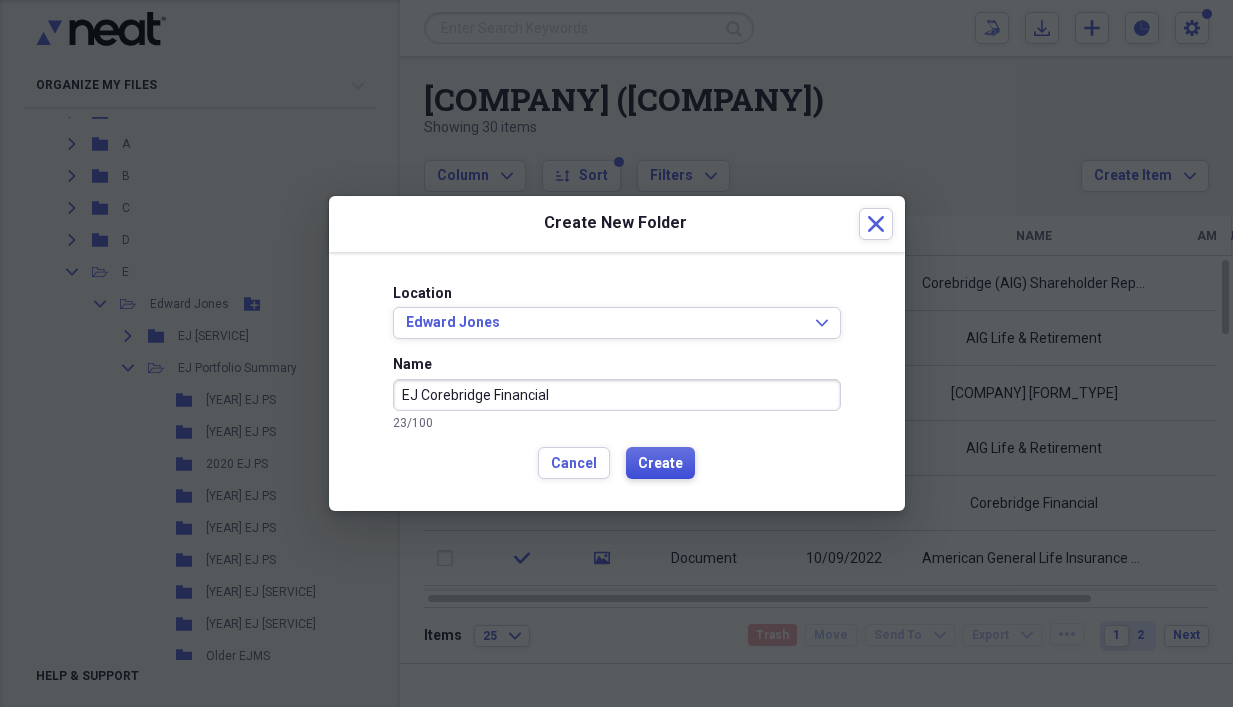 type on "EJ Corebridge Financial" 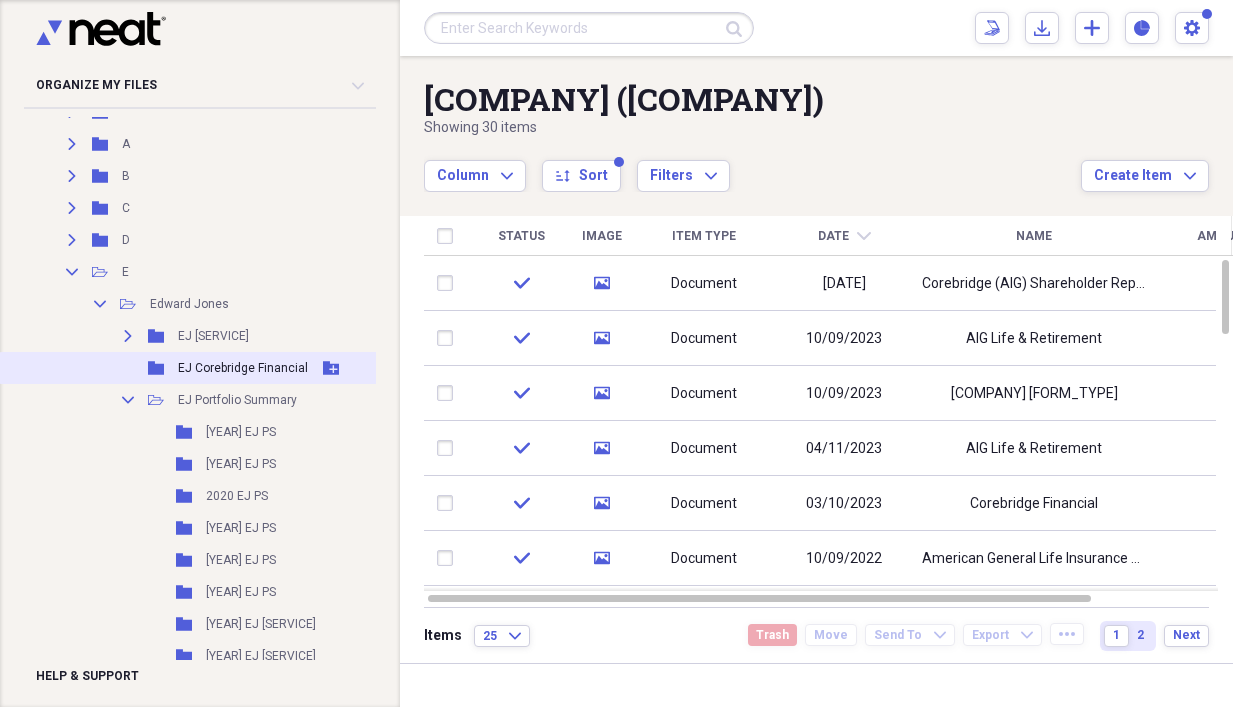 click on "EJ Corebridge Financial" at bounding box center (243, 368) 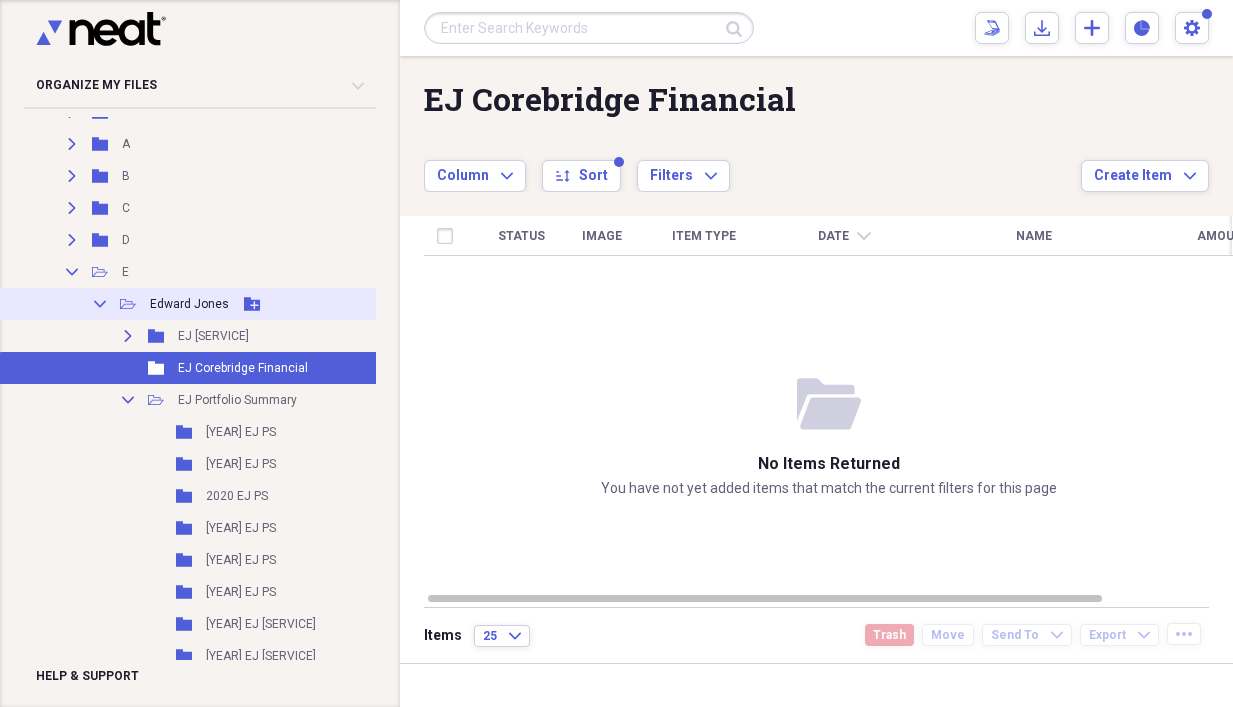 click on "Edward Jones" at bounding box center [189, 304] 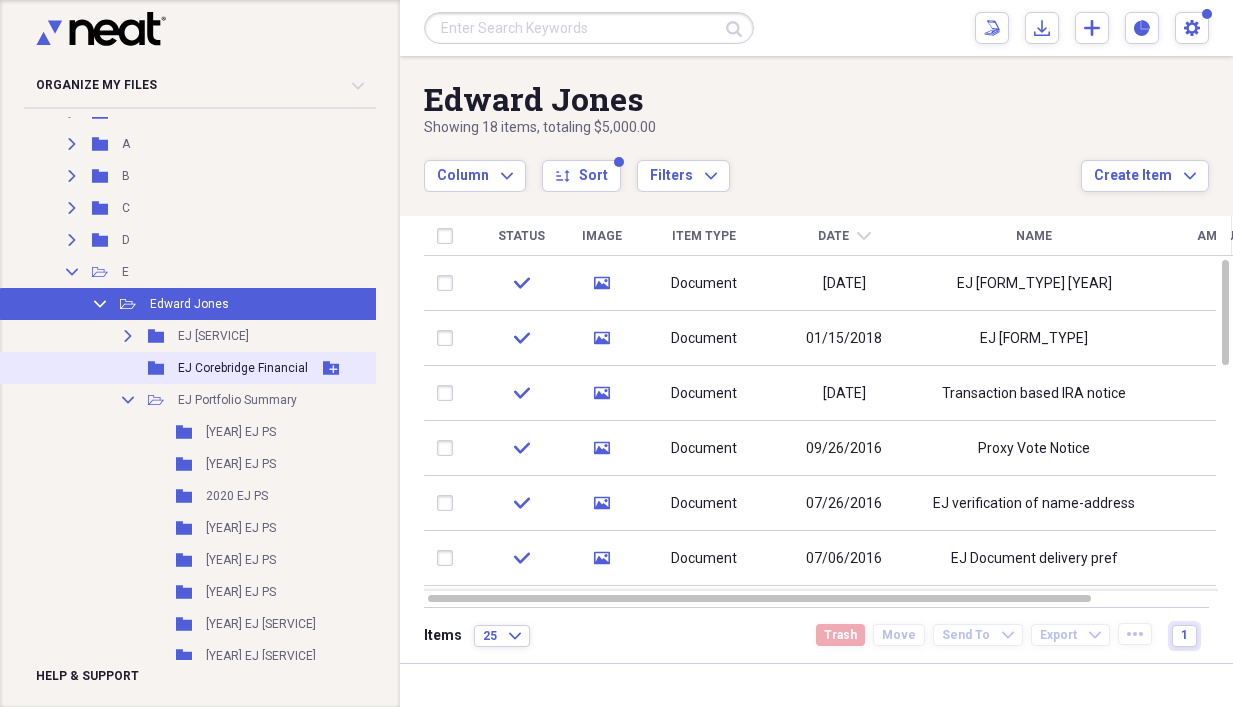 click on "Folder [PERSON] [COMPANY] Add Folder" at bounding box center (212, 368) 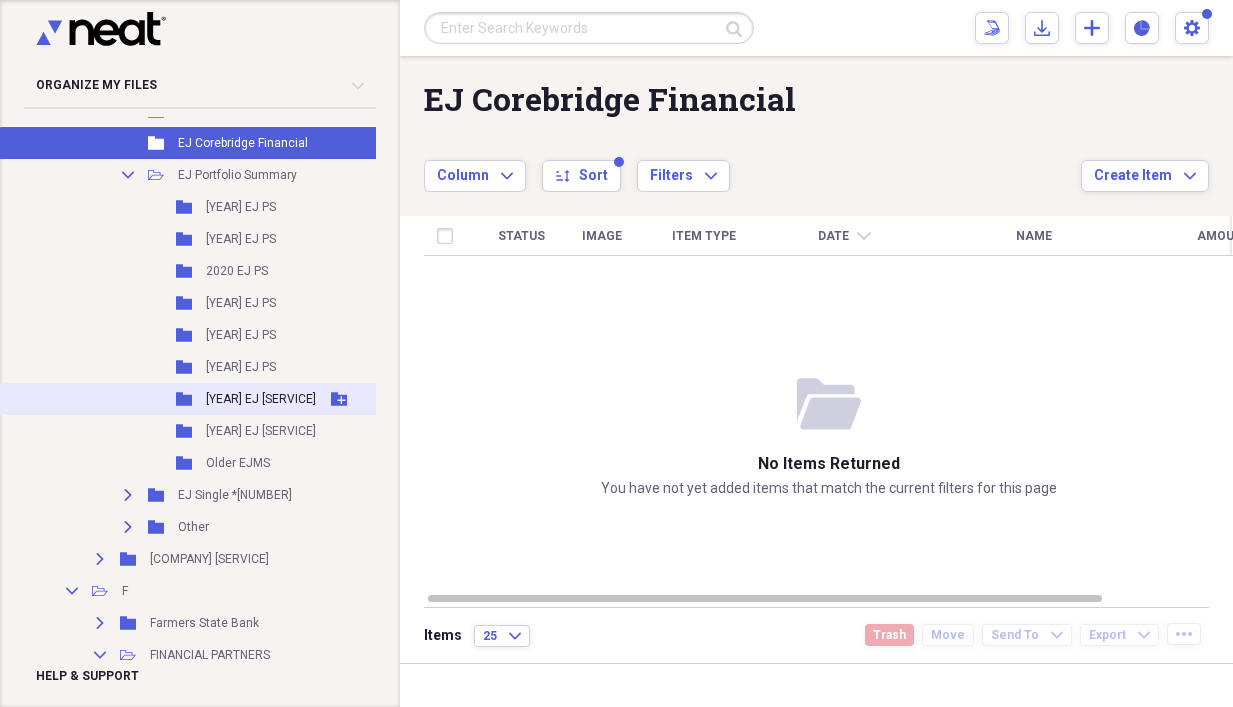 scroll, scrollTop: 799, scrollLeft: 0, axis: vertical 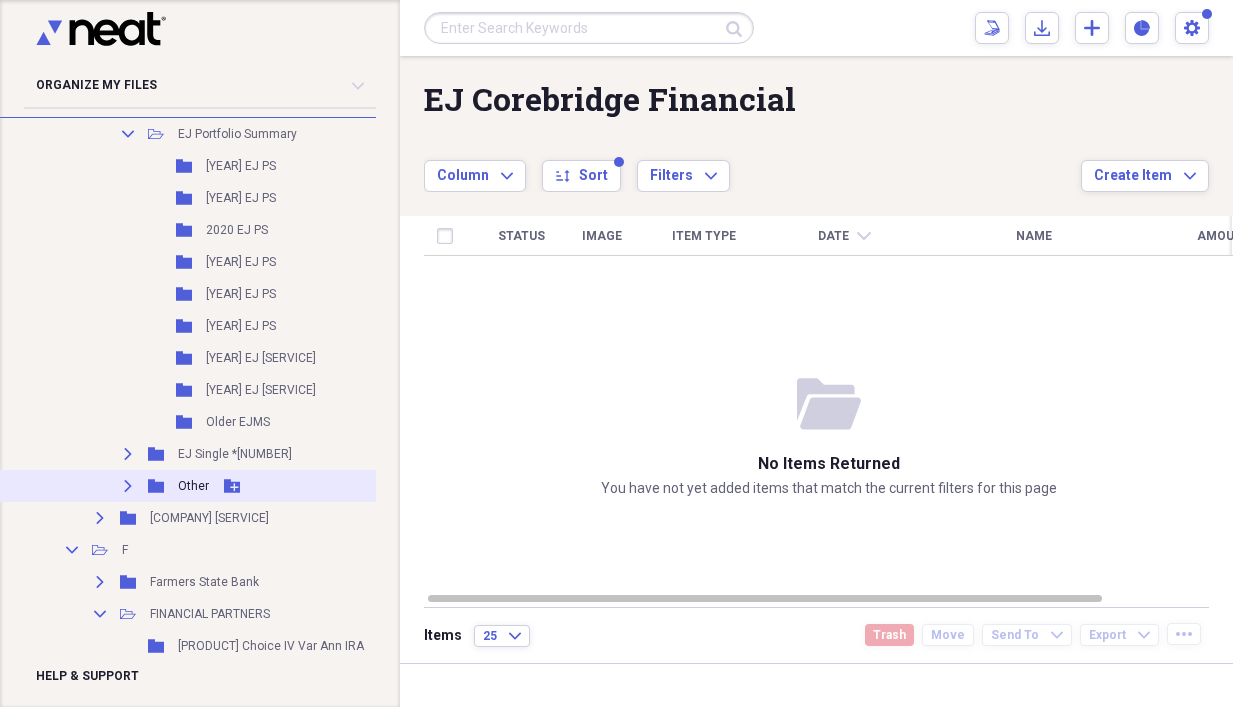 click on "Expand" 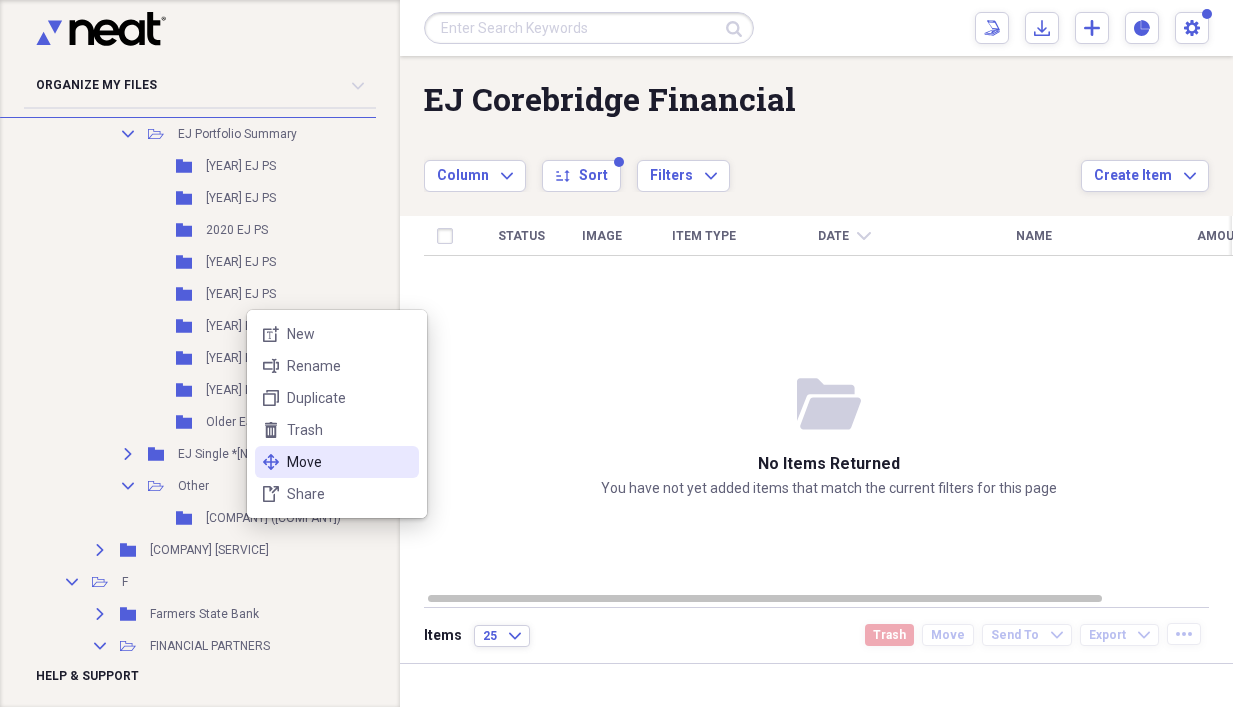 click on "Move" at bounding box center [349, 462] 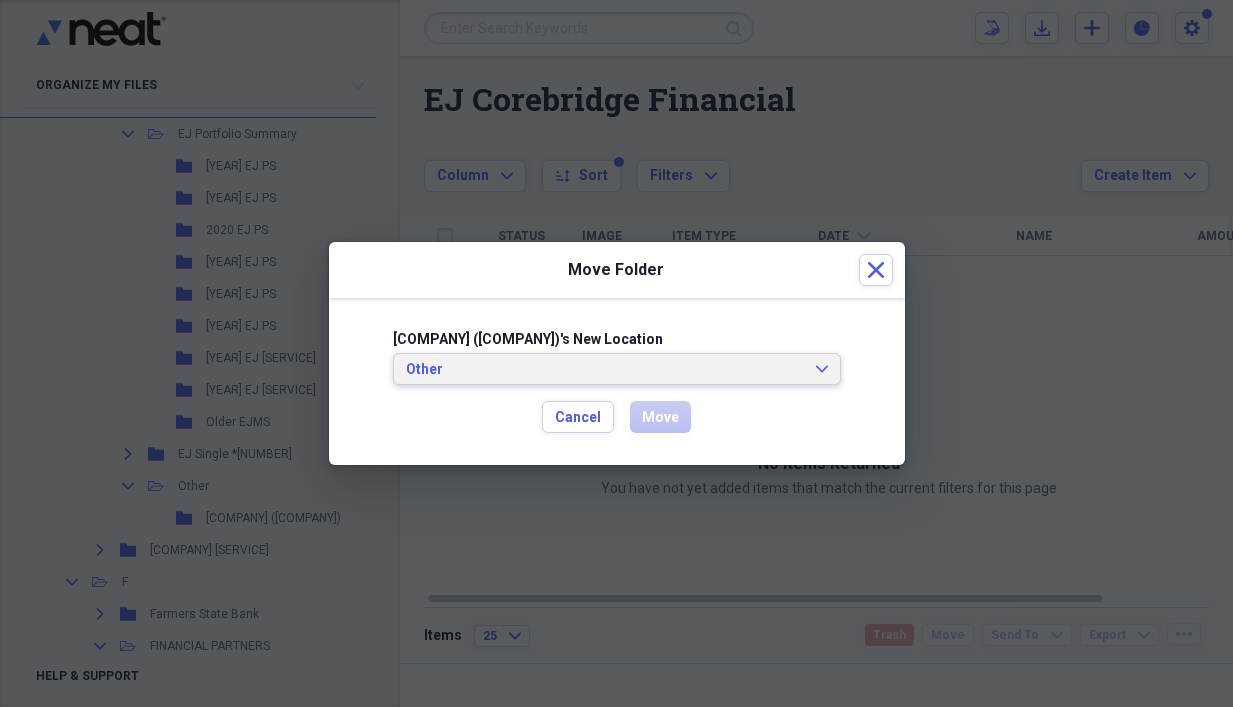 click on "Expand" 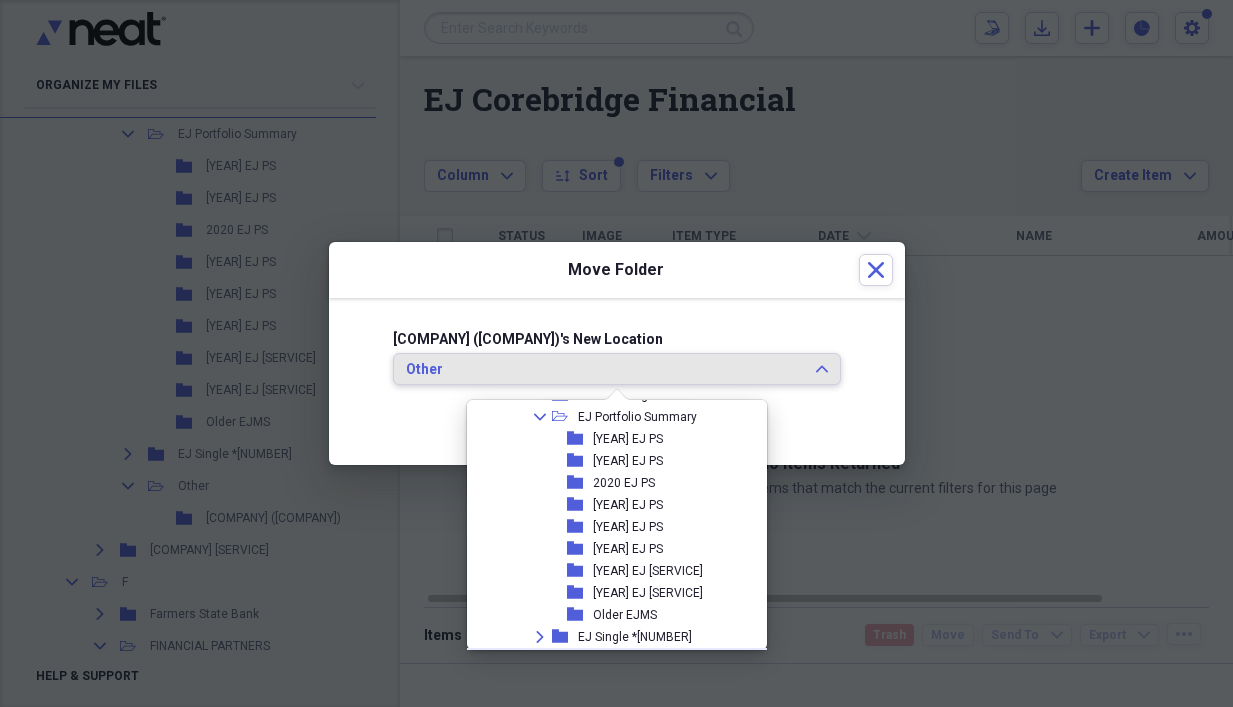 scroll, scrollTop: 4738, scrollLeft: 0, axis: vertical 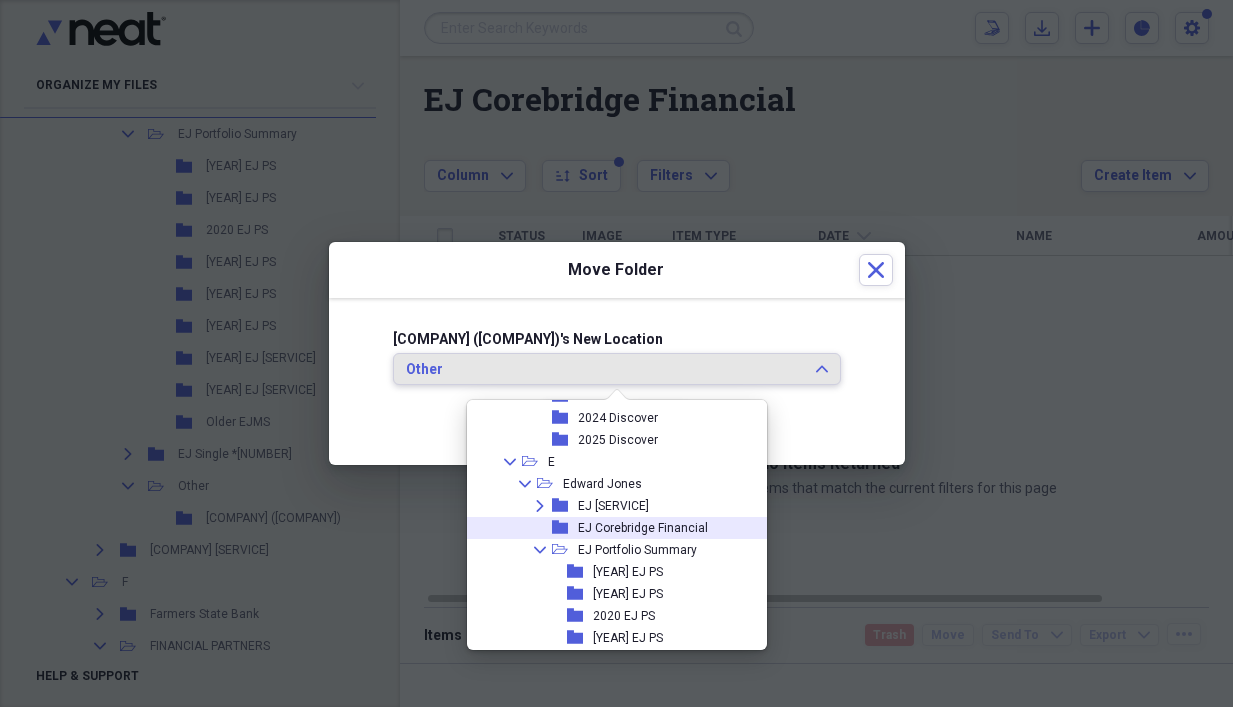 click on "EJ Corebridge Financial" at bounding box center (643, 528) 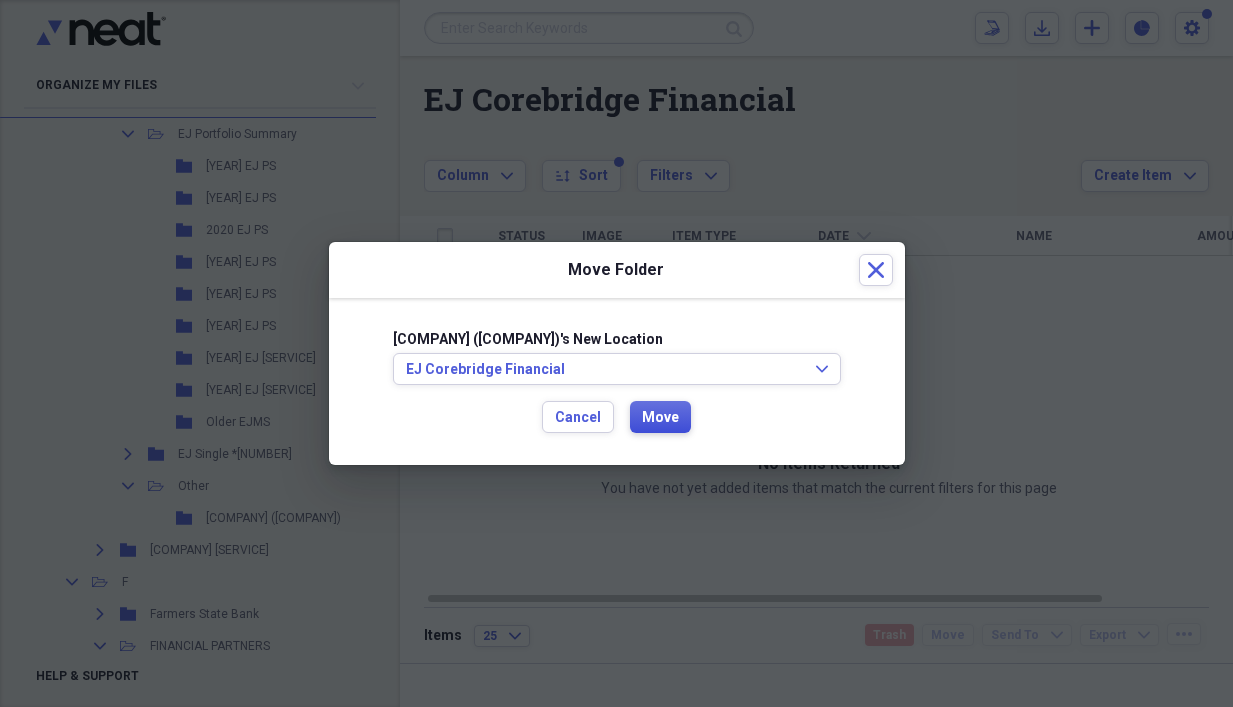 click on "Move" at bounding box center (660, 418) 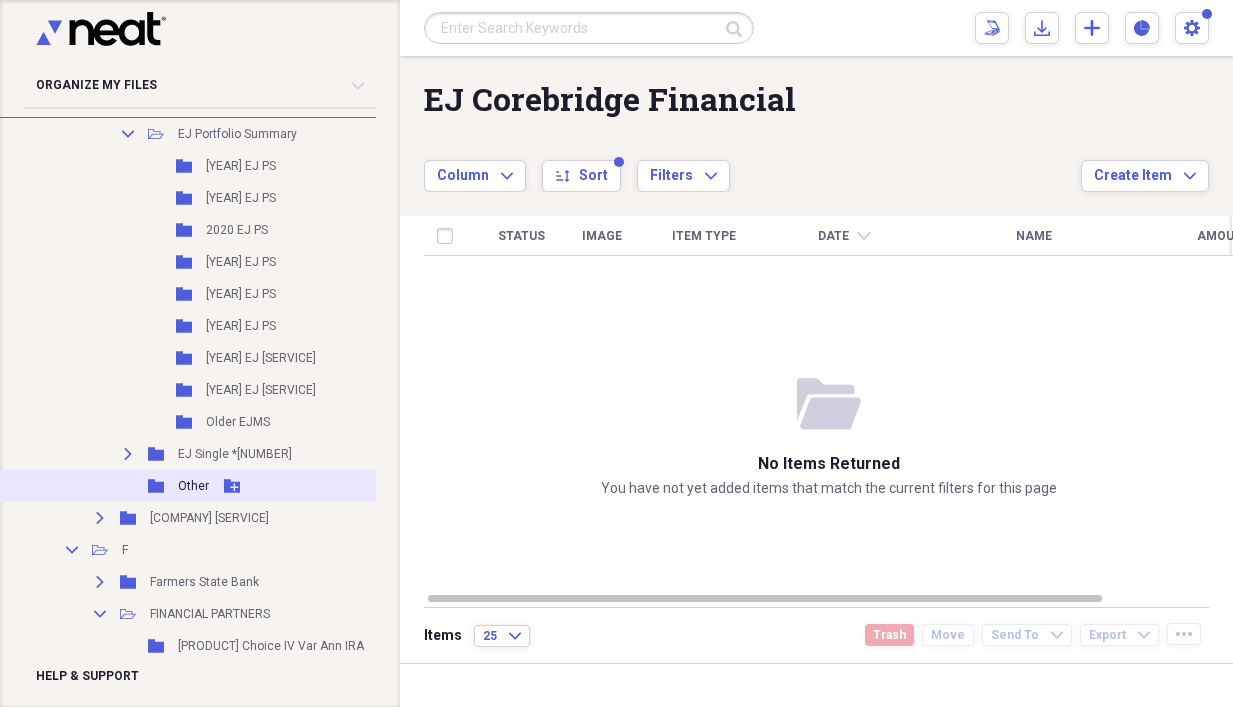 scroll, scrollTop: 666, scrollLeft: 0, axis: vertical 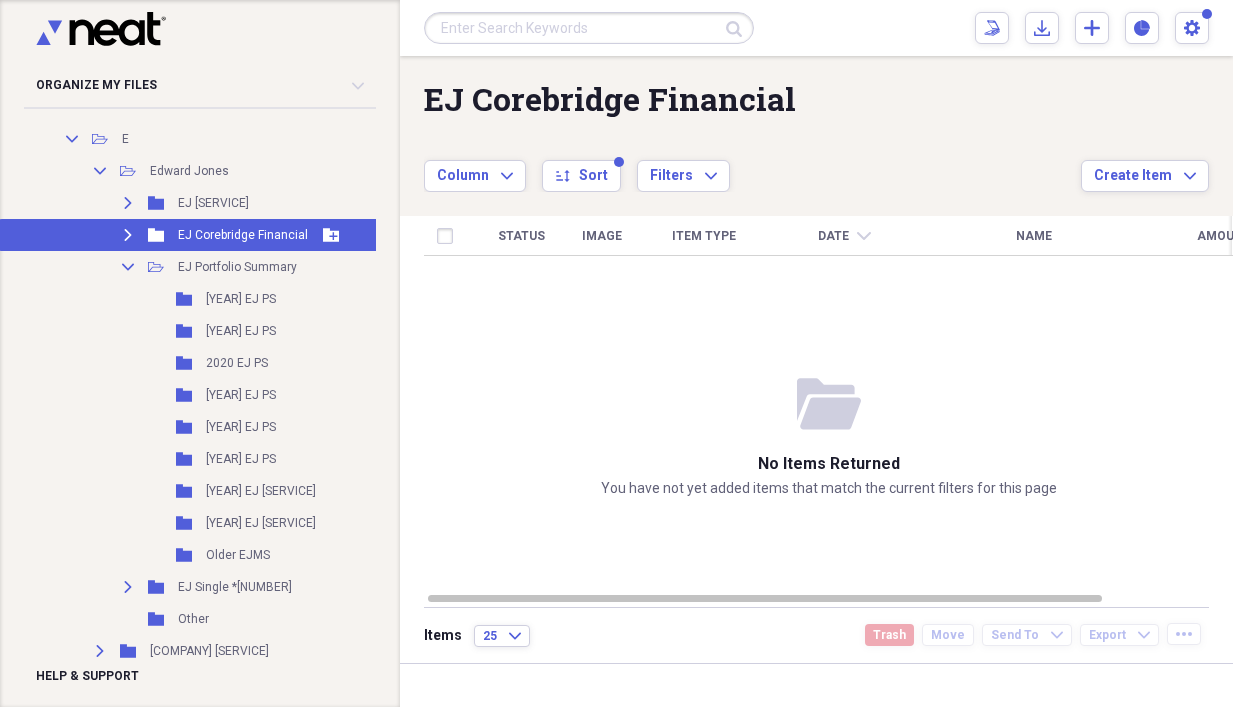 click on "Expand" 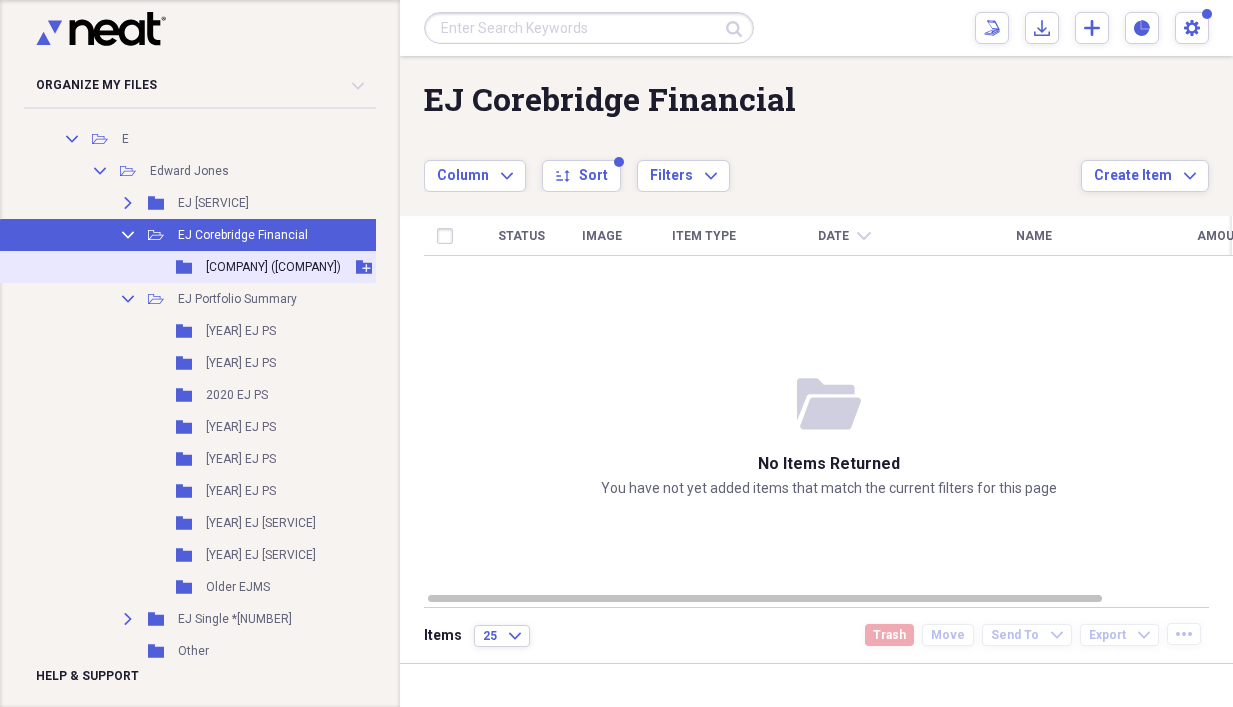 click on "[COMPANY] ([COMPANY])" at bounding box center [273, 267] 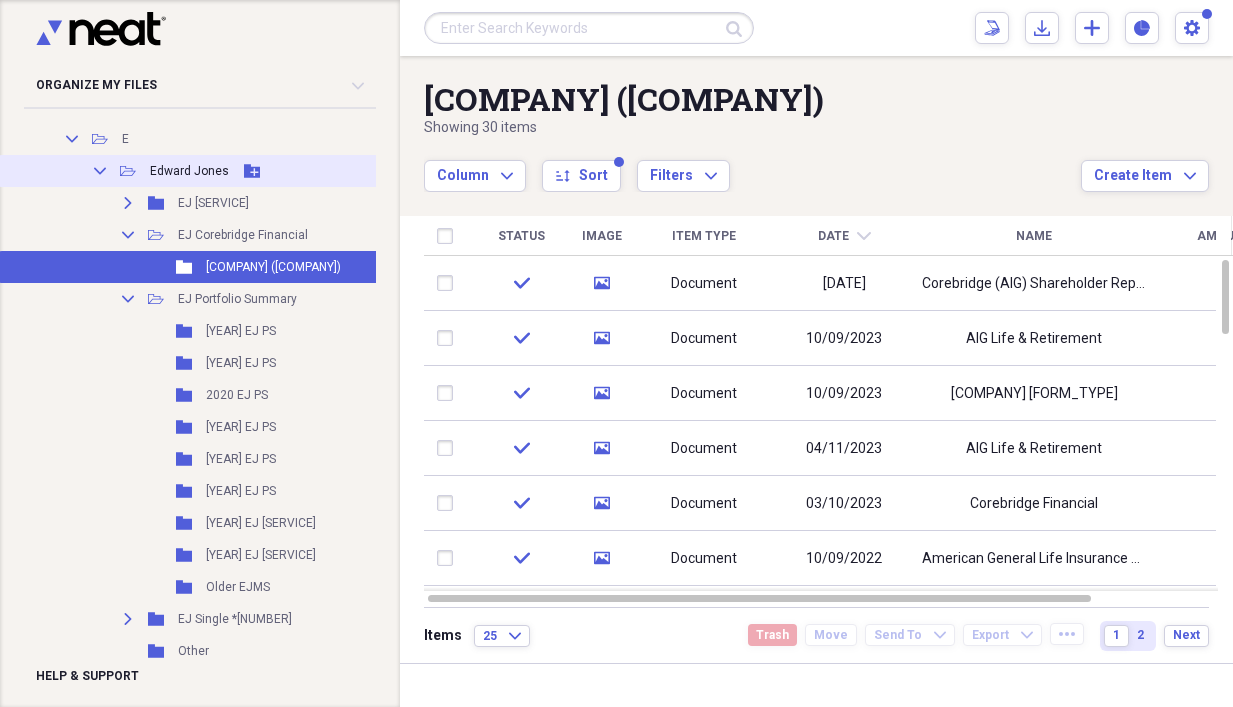 click on "Collapse" 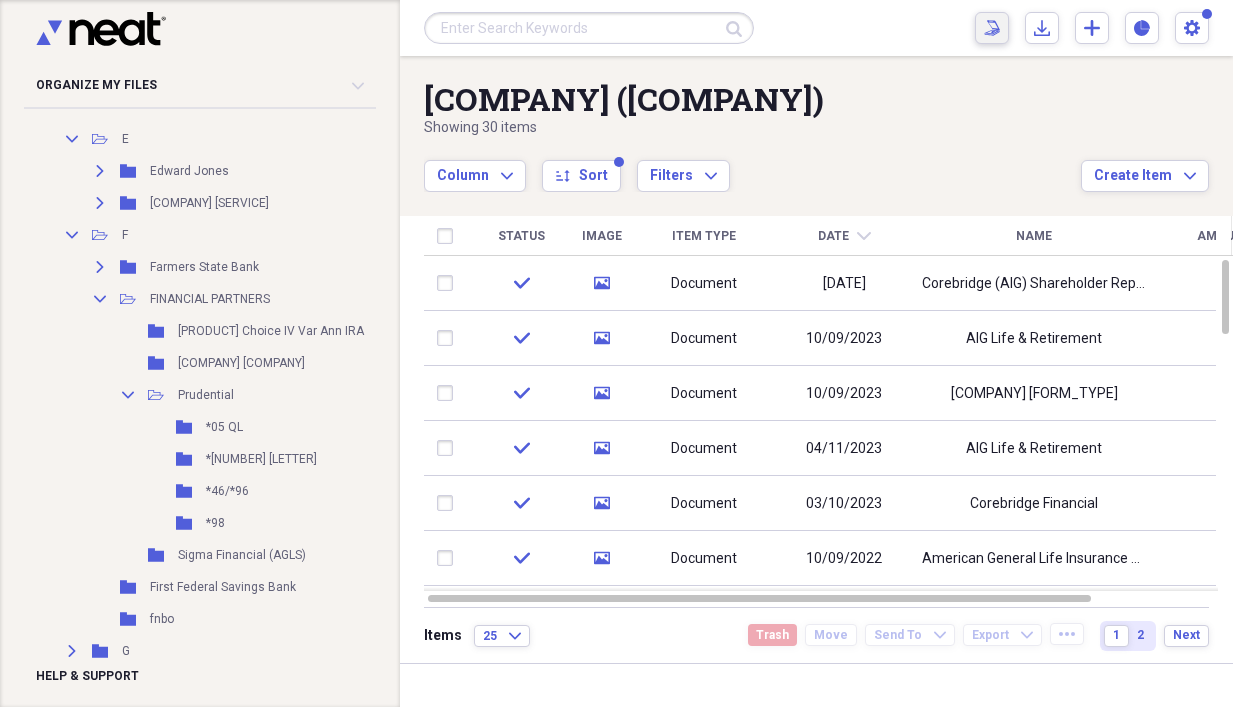 click on "Scan" 